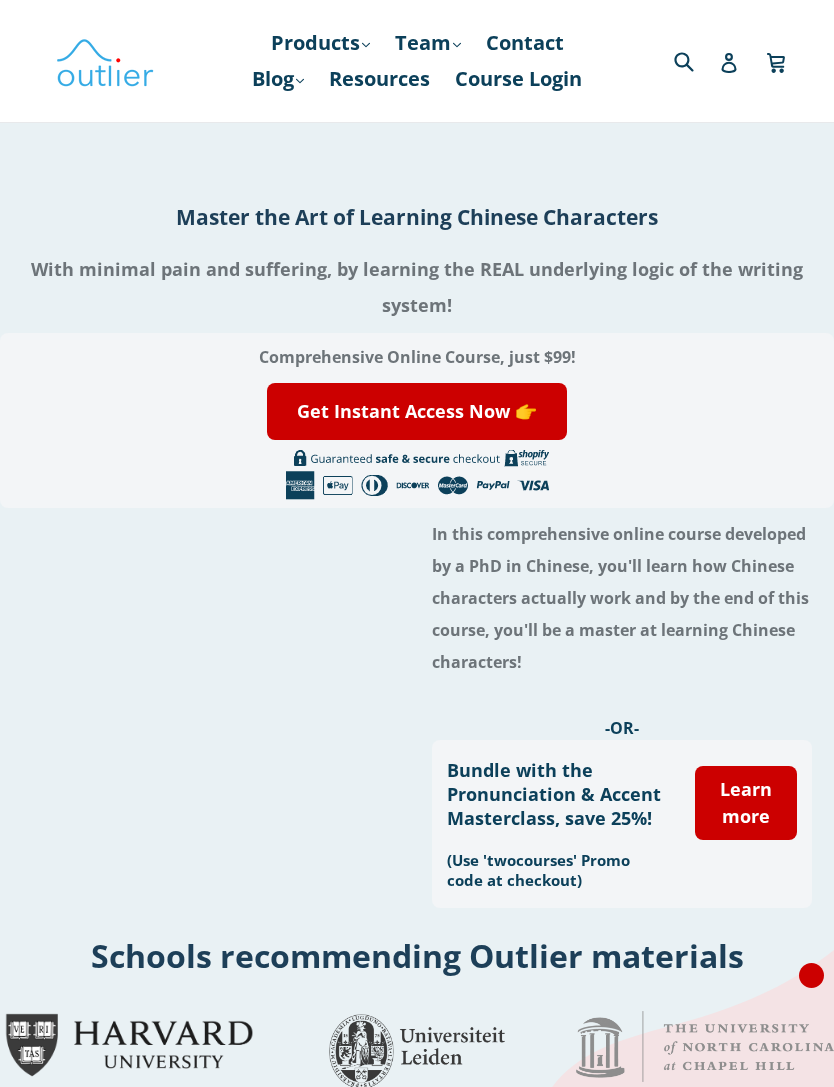 scroll, scrollTop: 0, scrollLeft: 0, axis: both 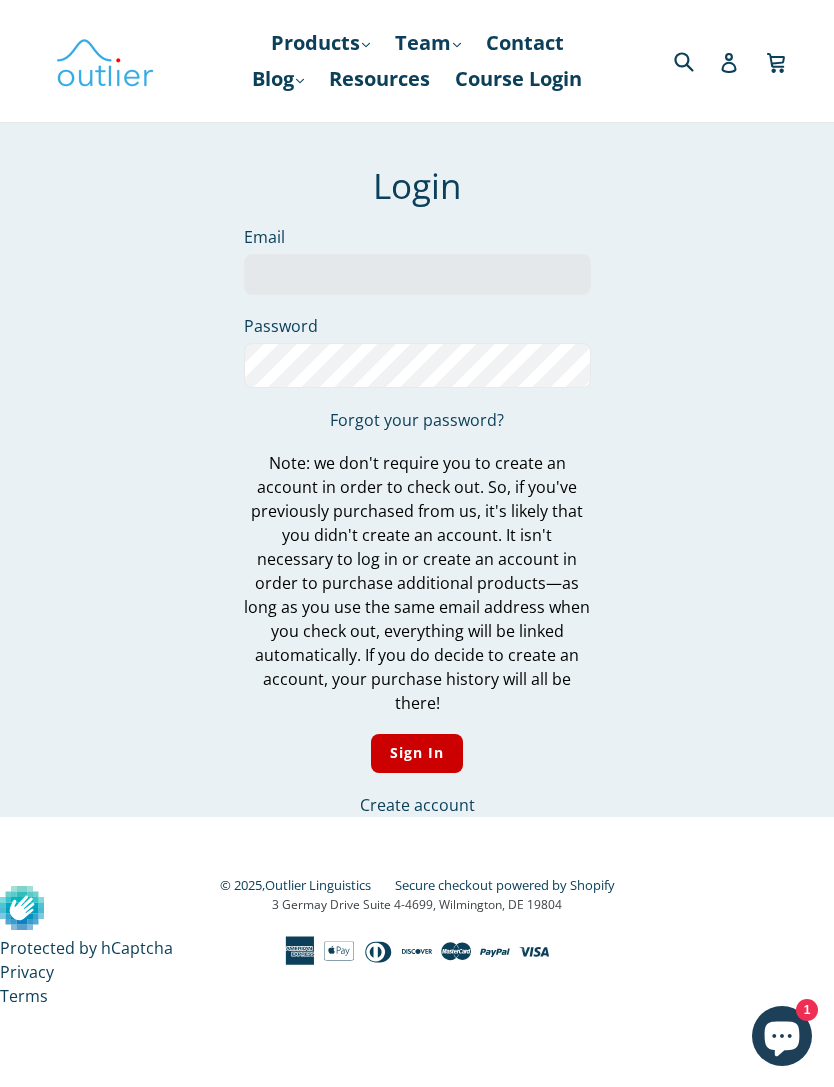 click on "Email" at bounding box center (417, 274) 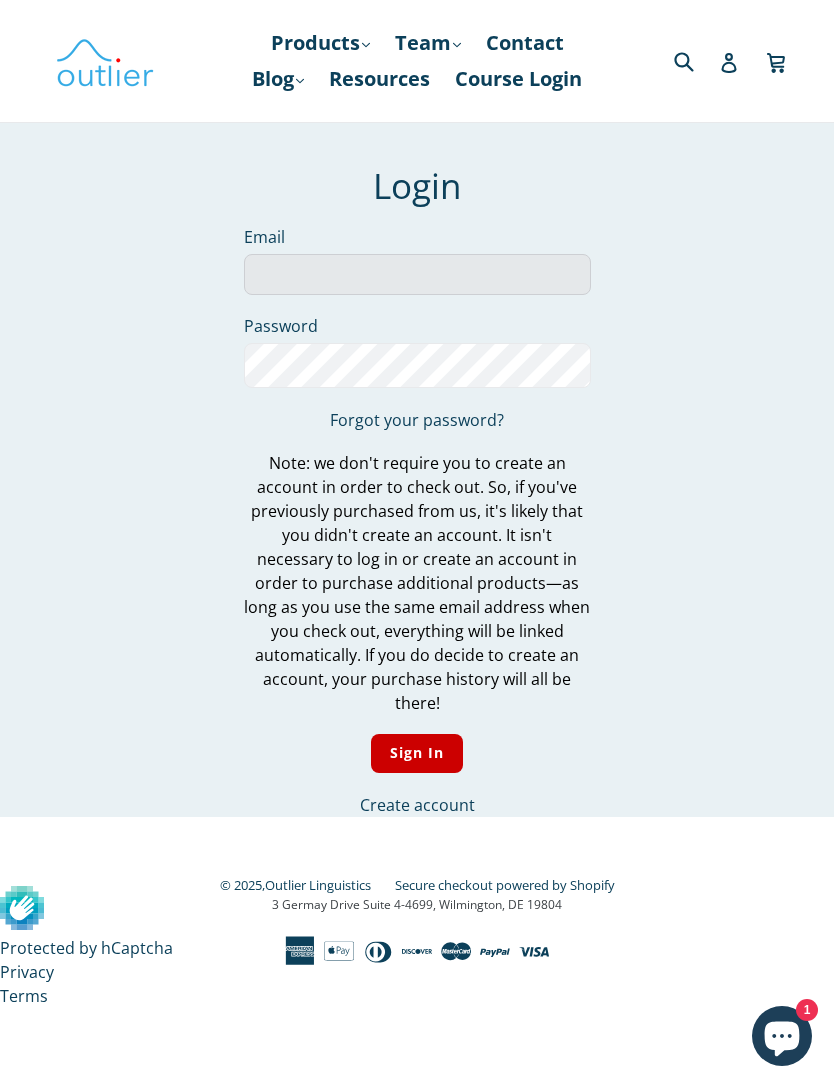 type on "dongreen1982@gmail.com" 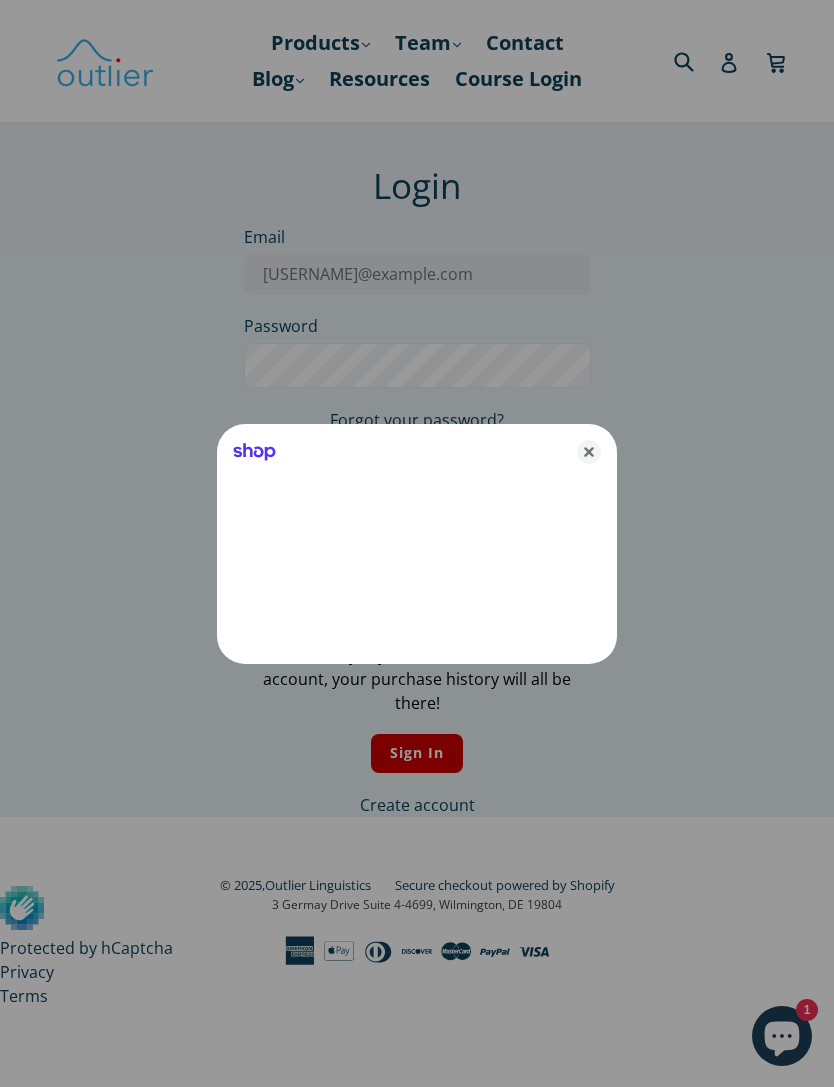 click at bounding box center [417, 543] 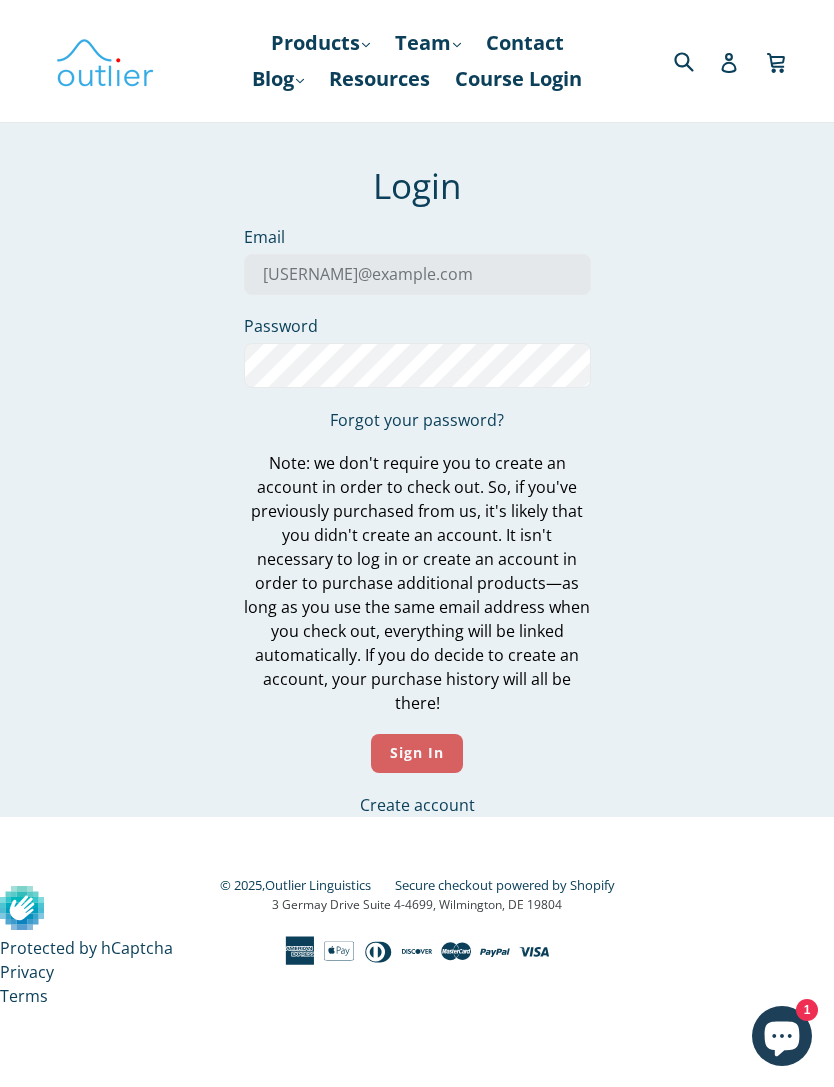 click on "Sign In" at bounding box center (417, 753) 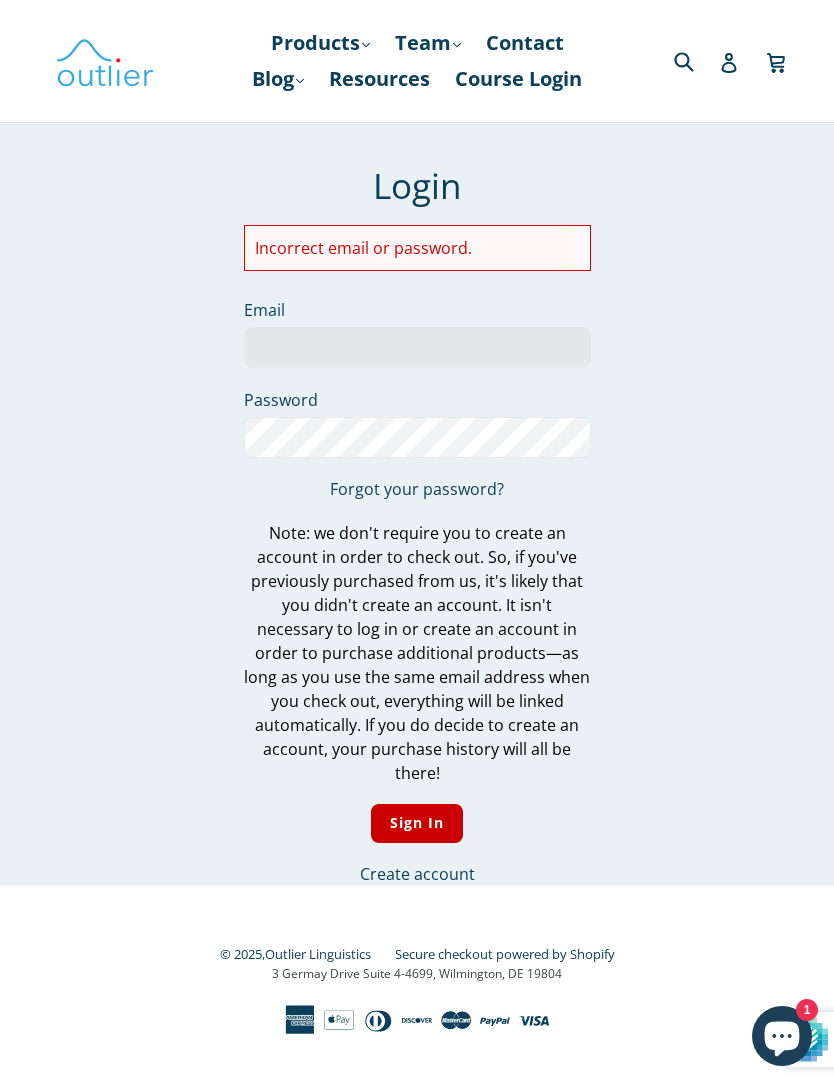 scroll, scrollTop: 0, scrollLeft: 0, axis: both 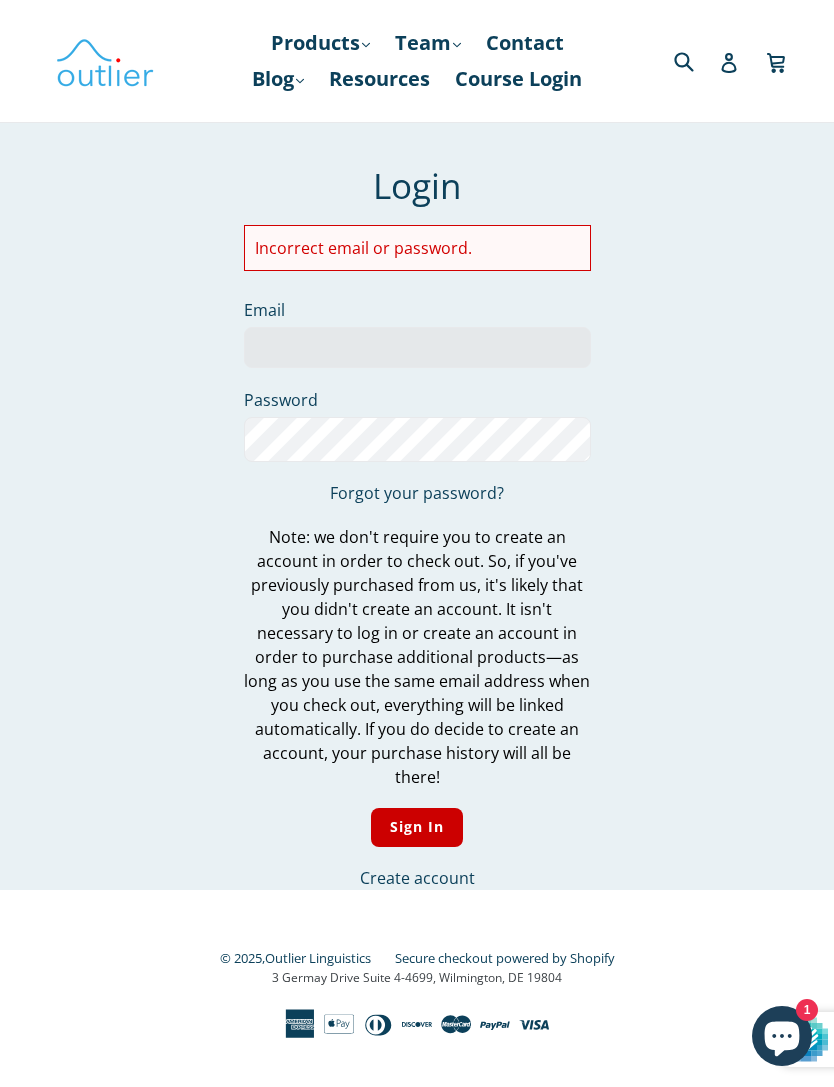click on "Email" at bounding box center (417, 347) 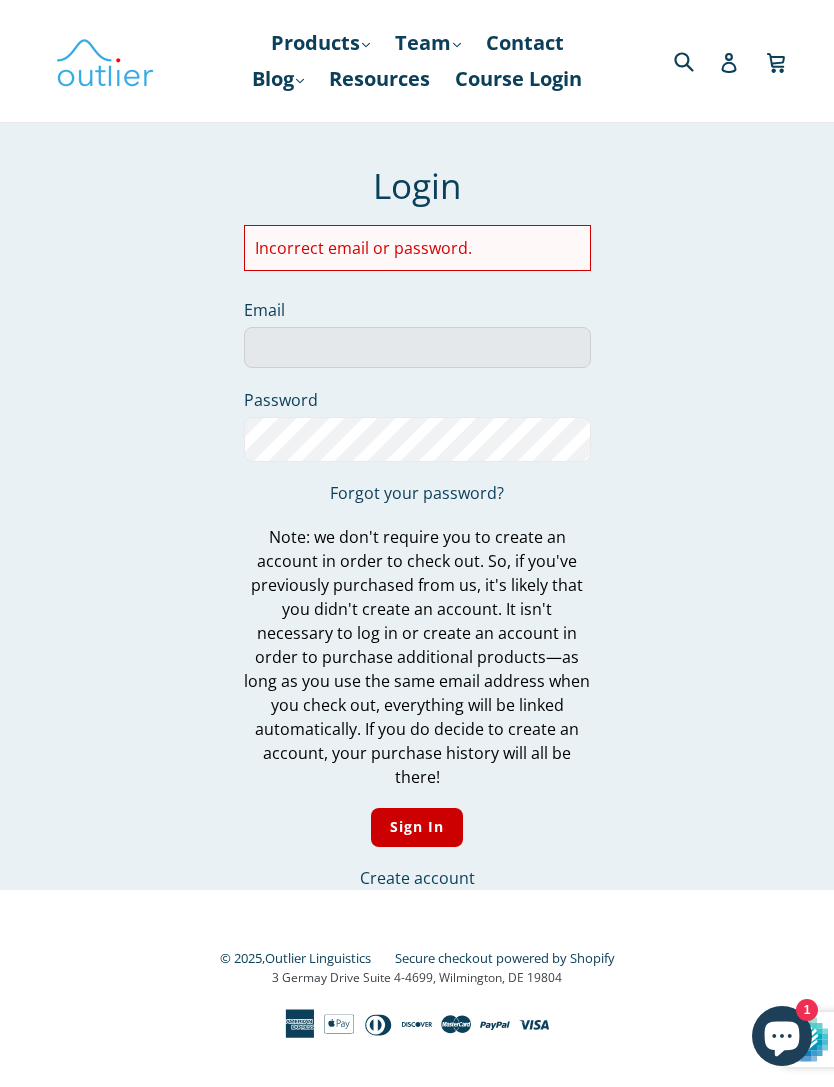 click on "Email" at bounding box center (417, 347) 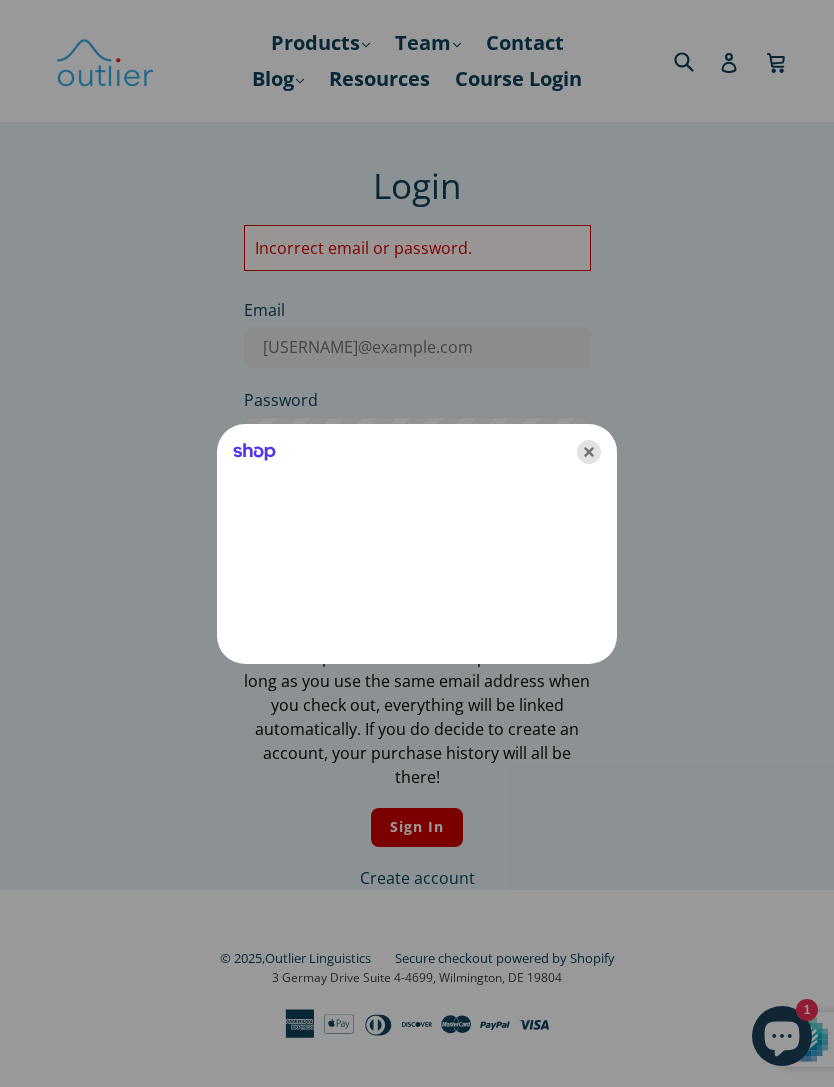 click 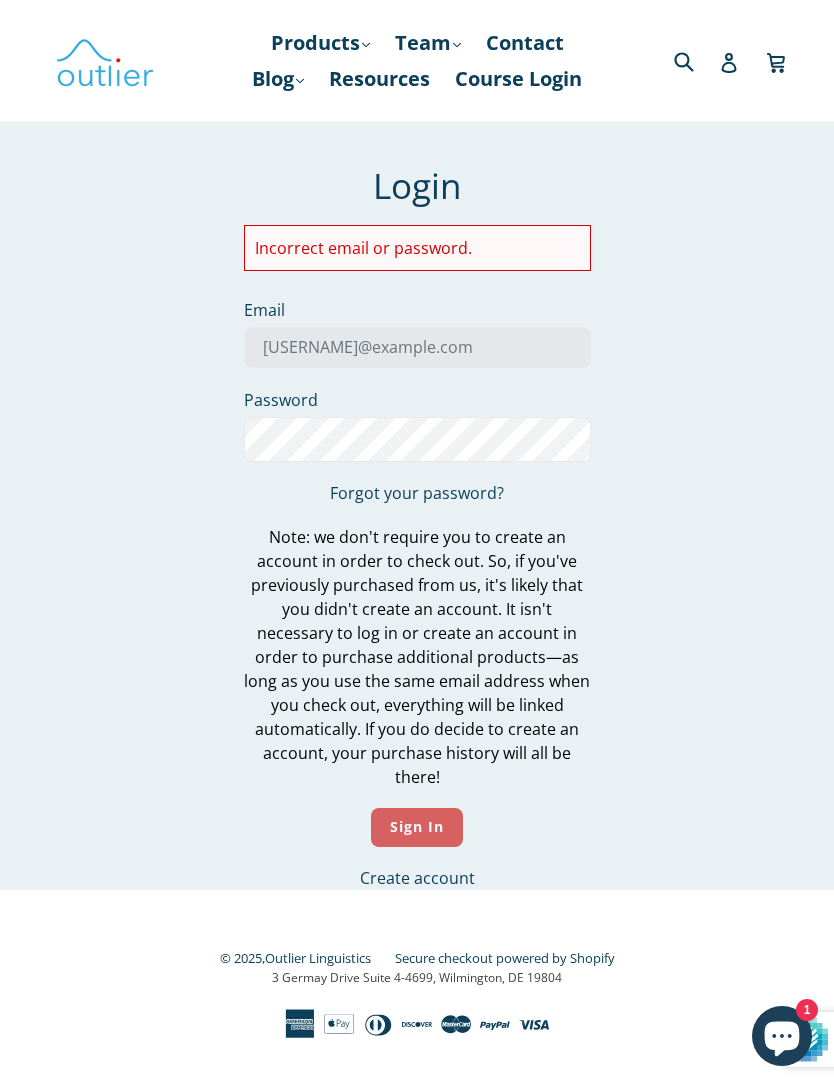 click on "Sign In" at bounding box center [417, 827] 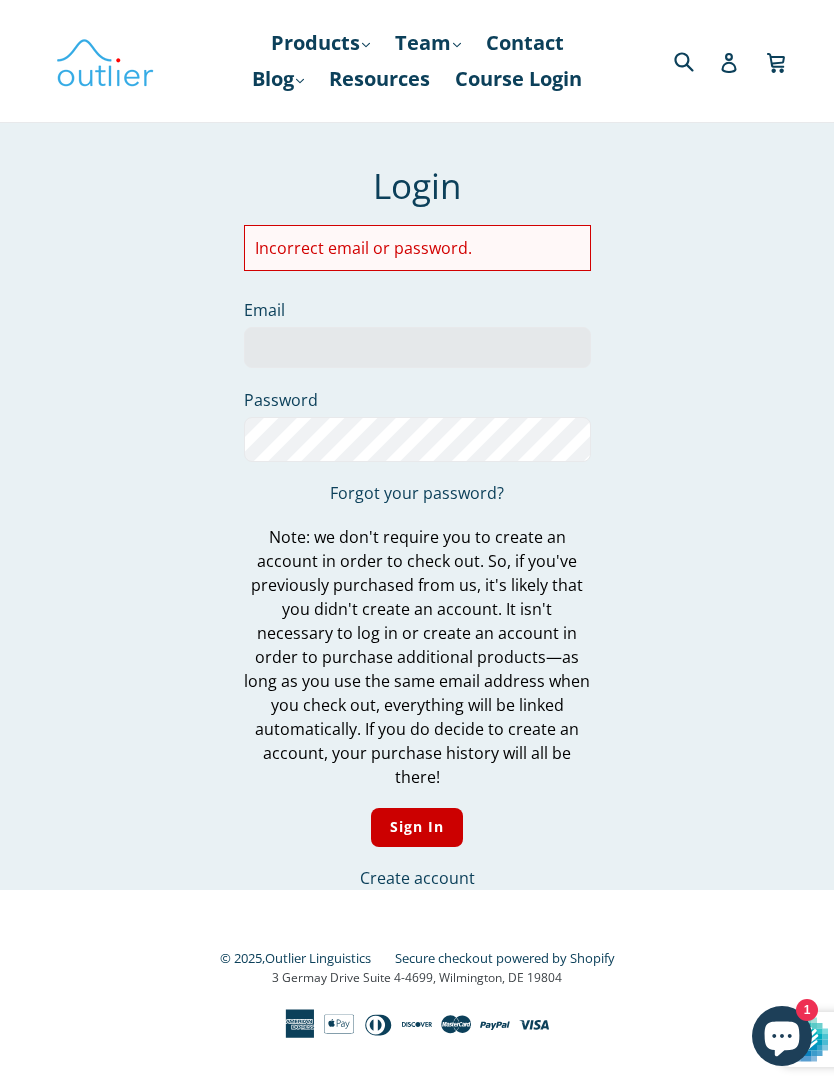 scroll, scrollTop: 0, scrollLeft: 0, axis: both 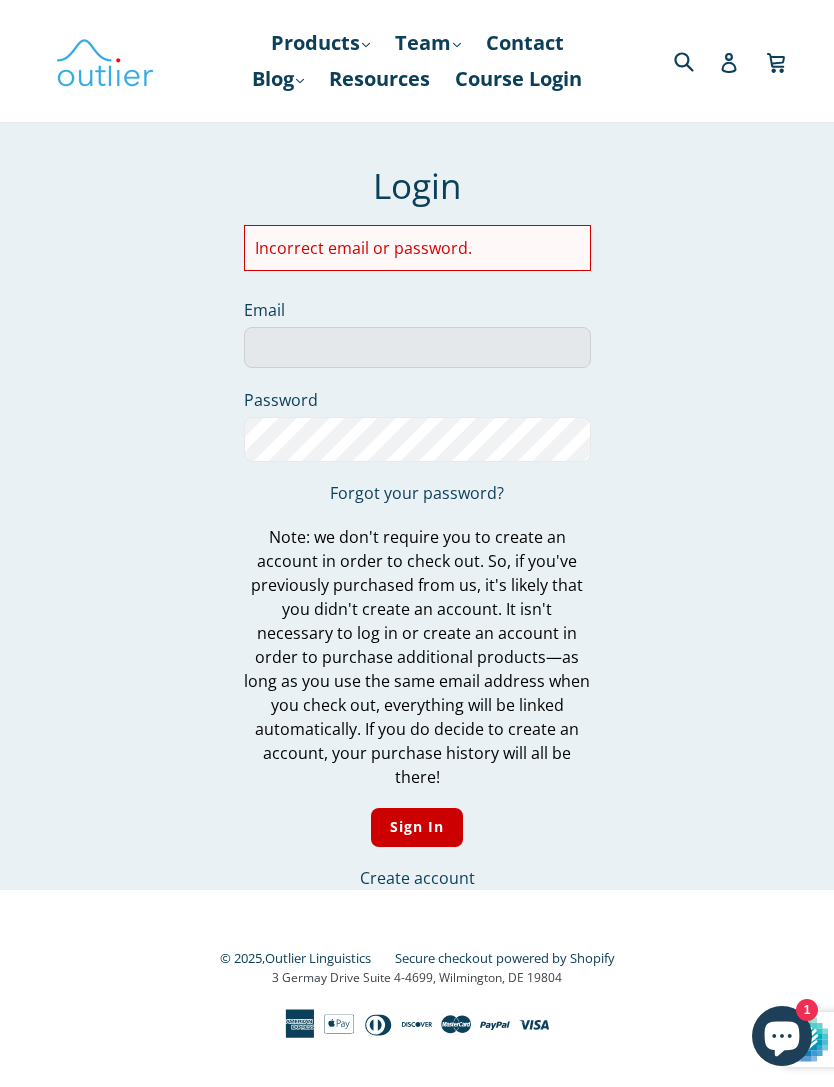 type on "[USERNAME]@example.com" 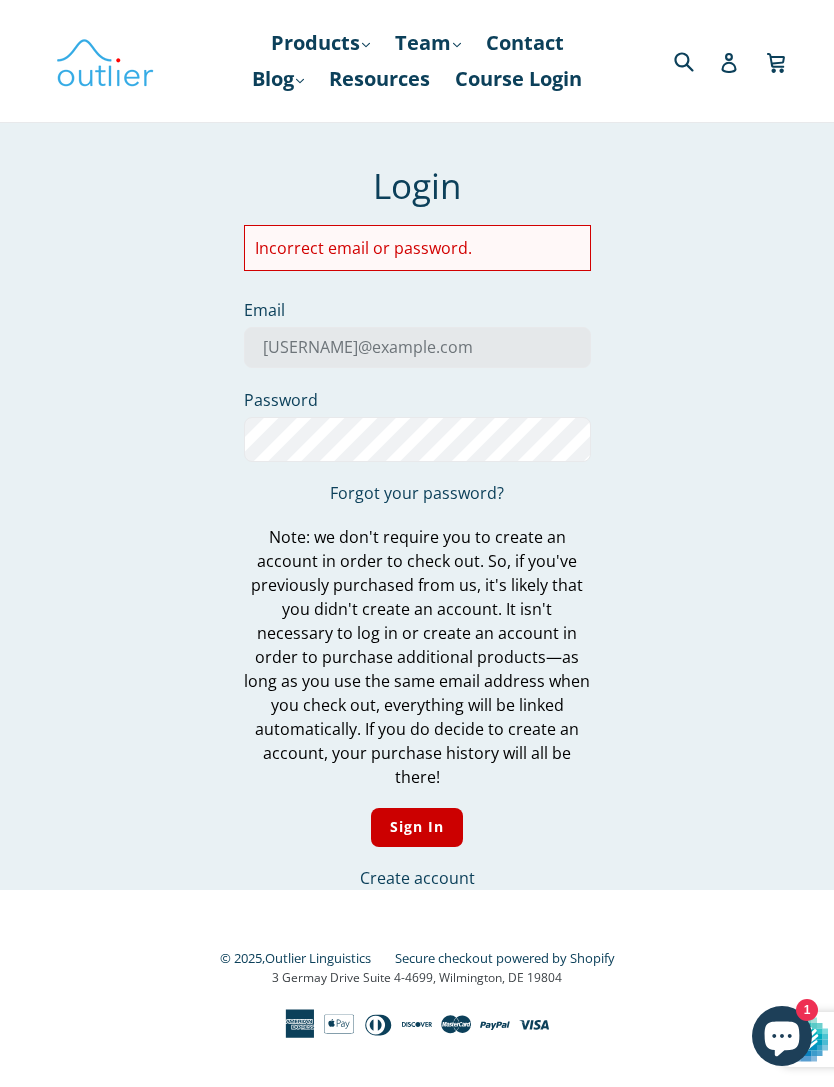 click on "Sign In" at bounding box center [417, 827] 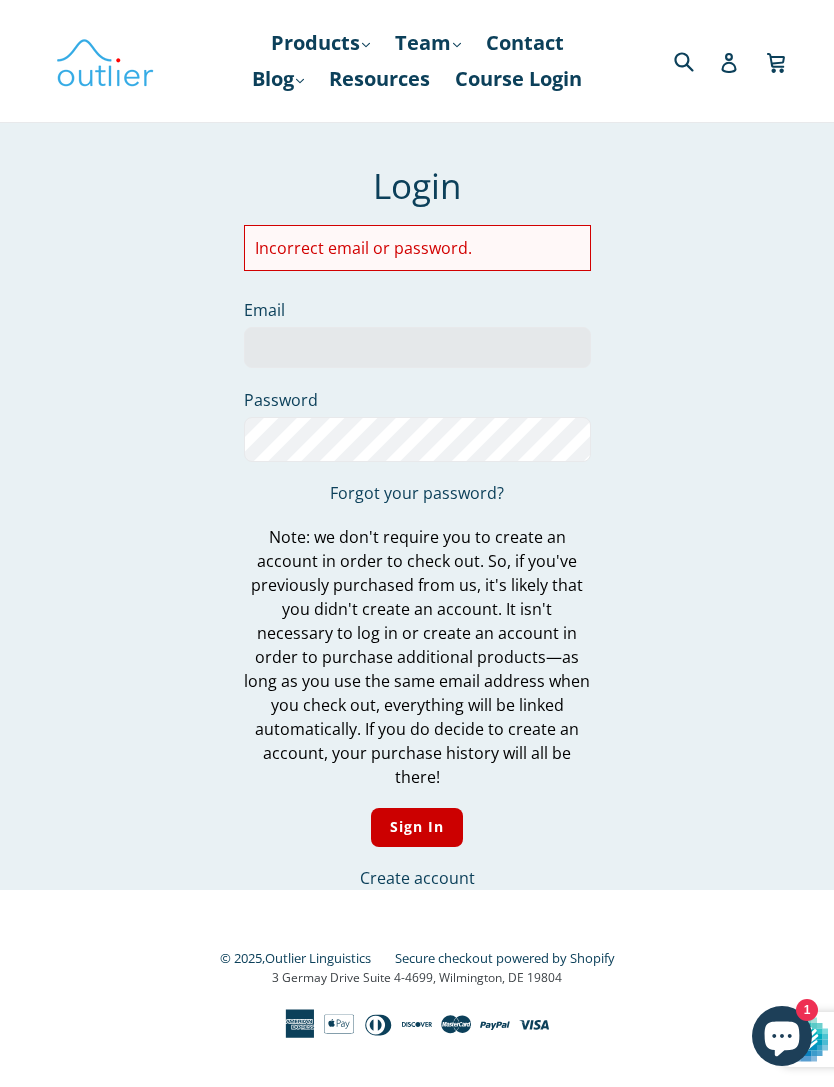 scroll, scrollTop: 0, scrollLeft: 0, axis: both 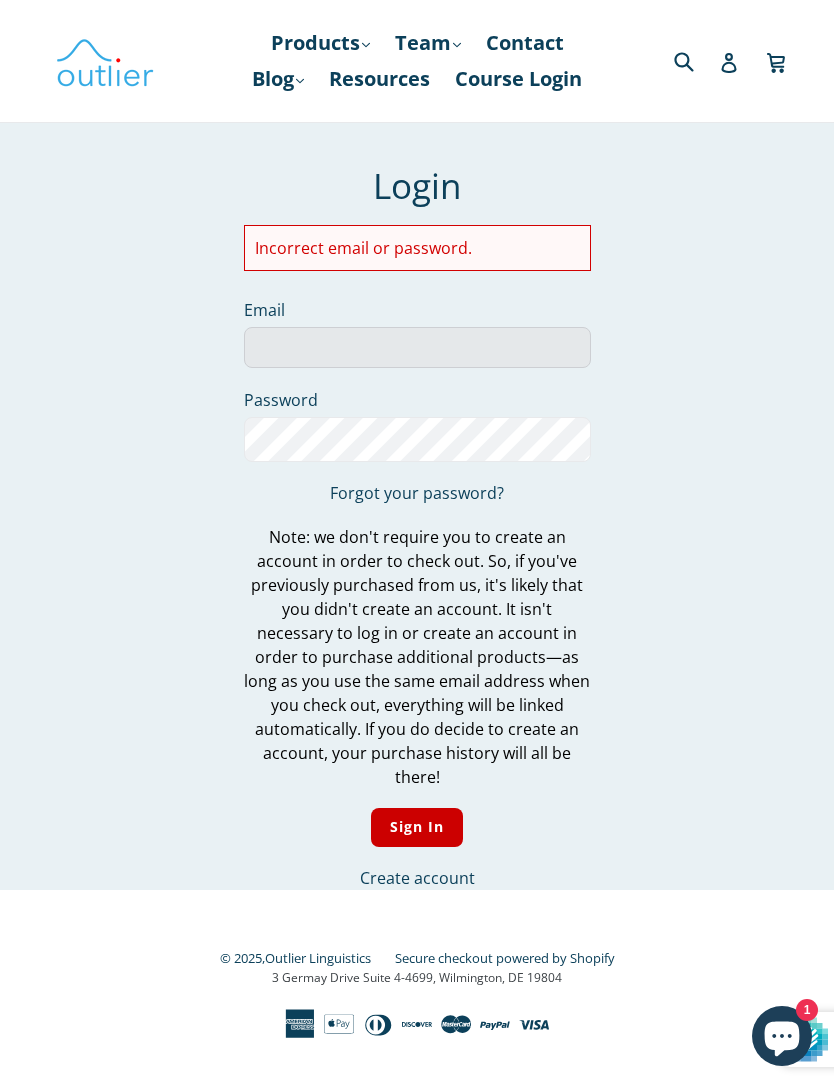 type on "[USERNAME]@example.com" 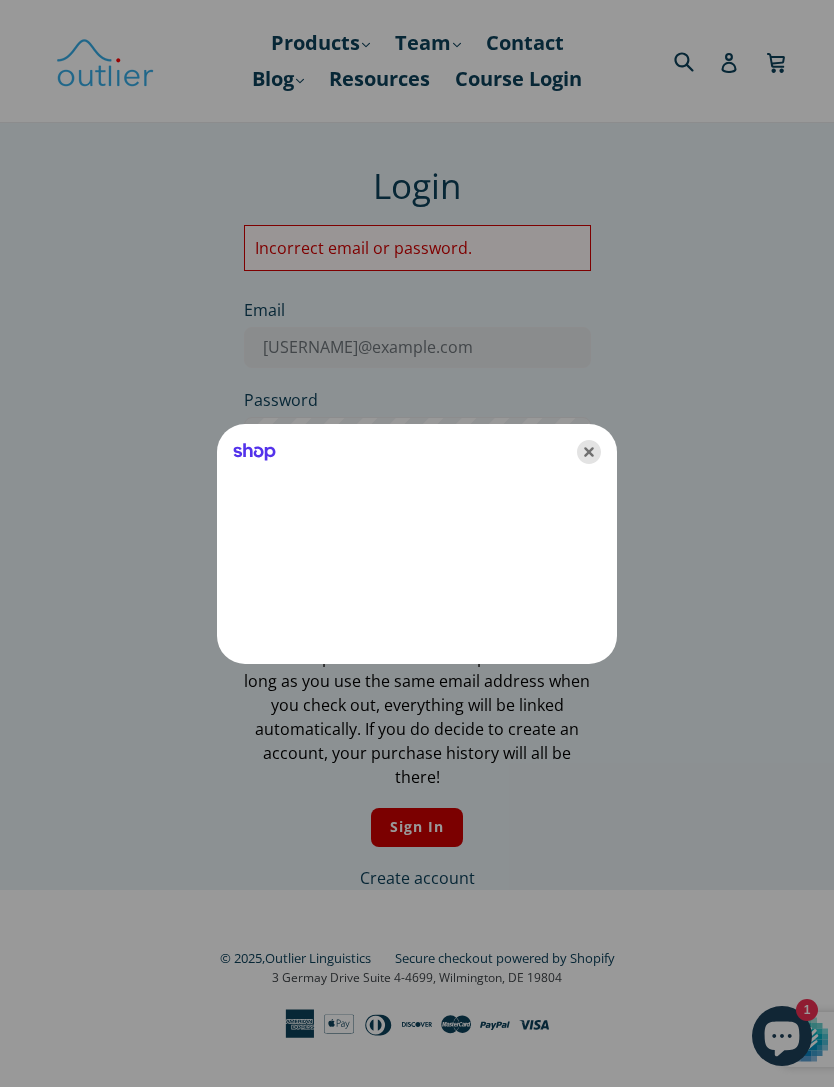 click 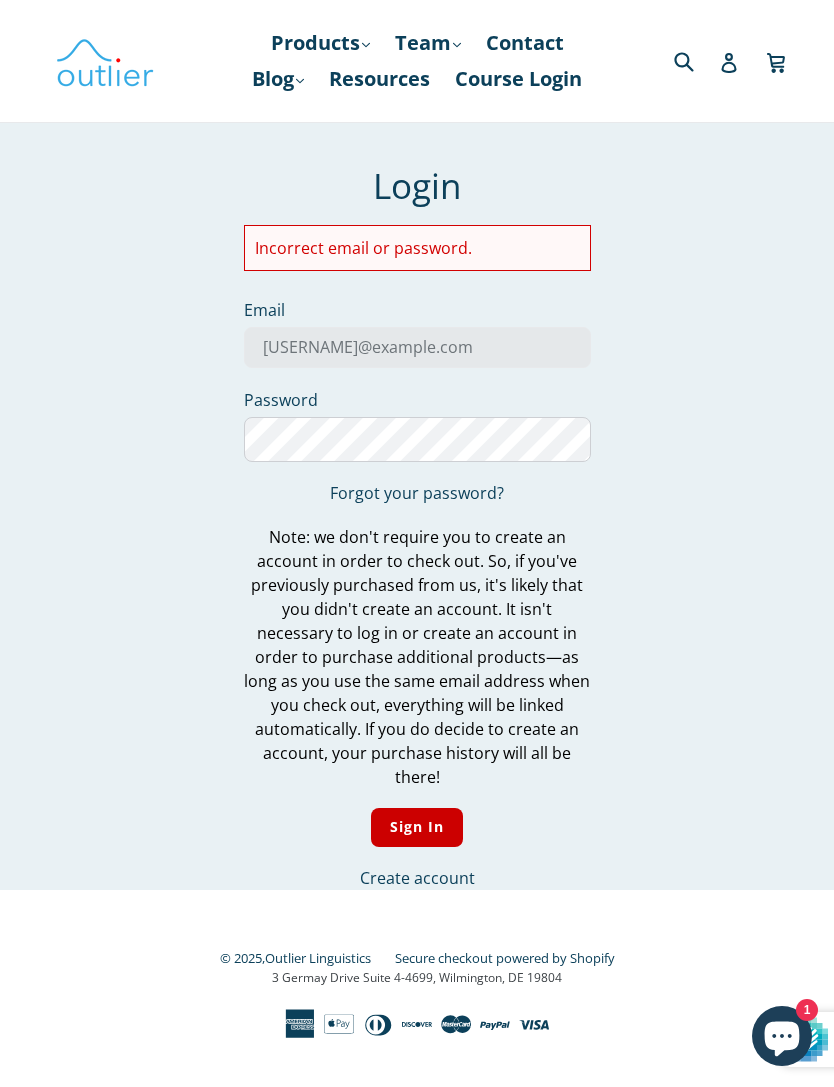 click on "Sign In" at bounding box center [417, 827] 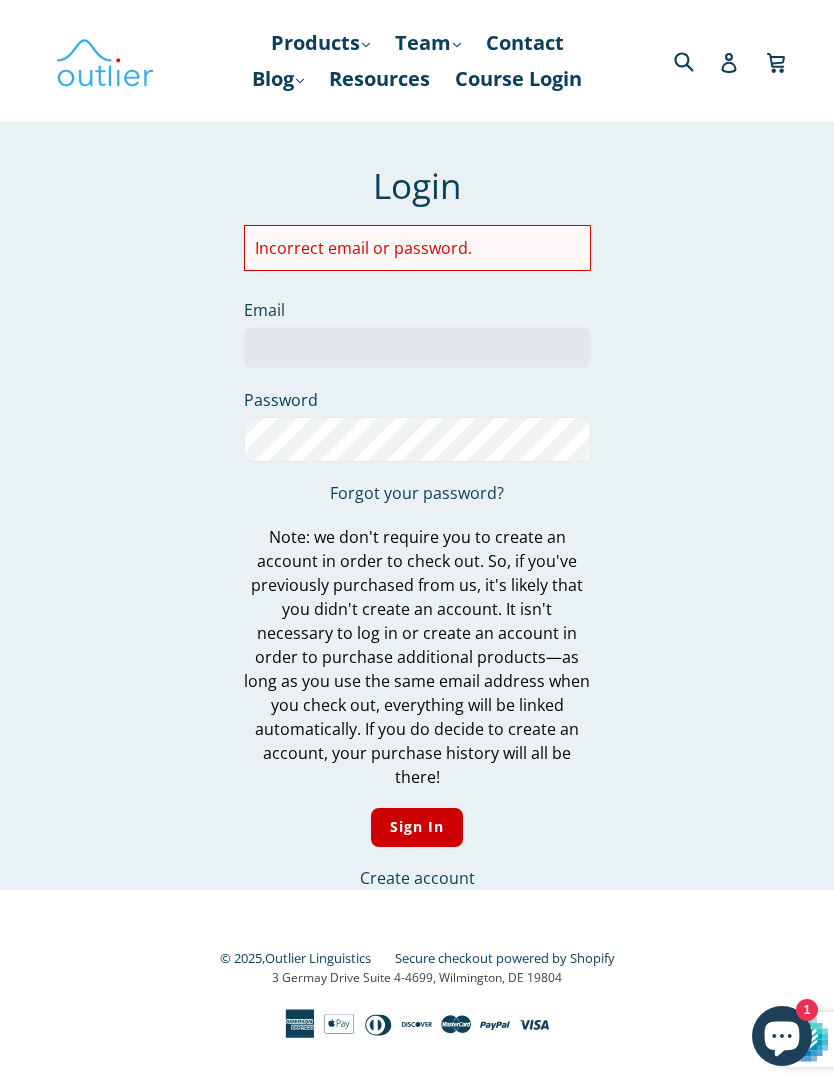 scroll, scrollTop: 0, scrollLeft: 0, axis: both 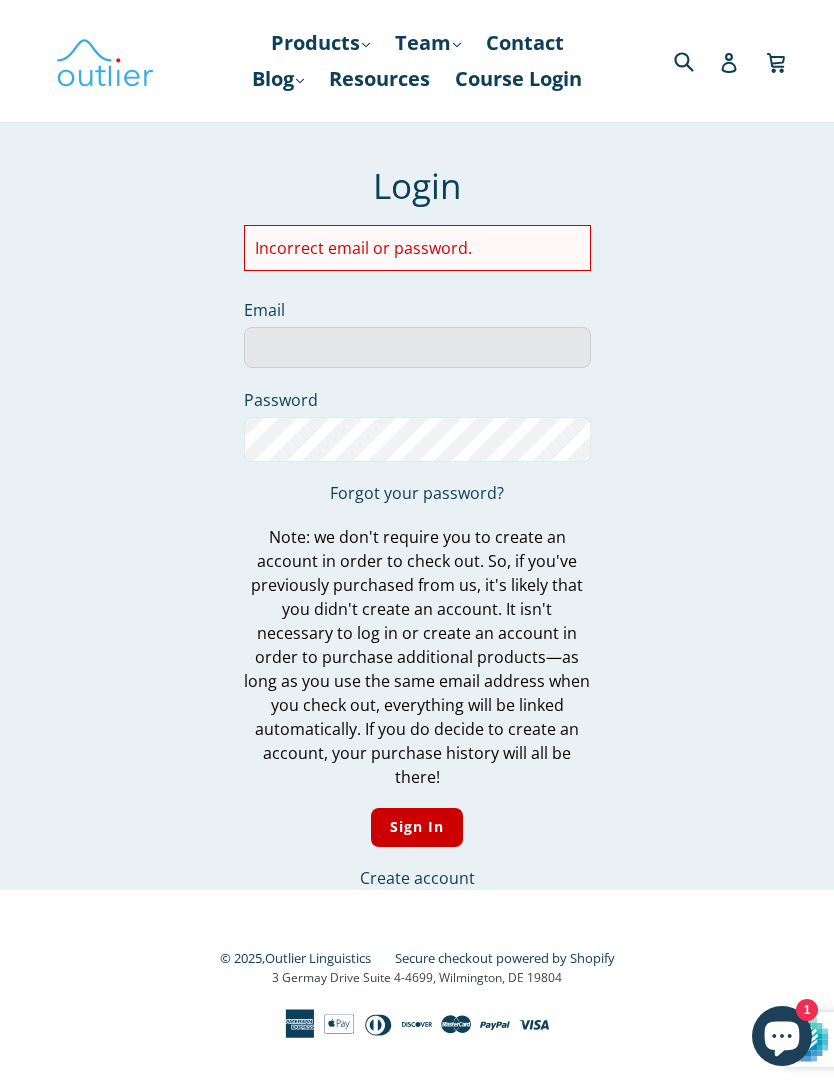 type on "[USERNAME]@example.com" 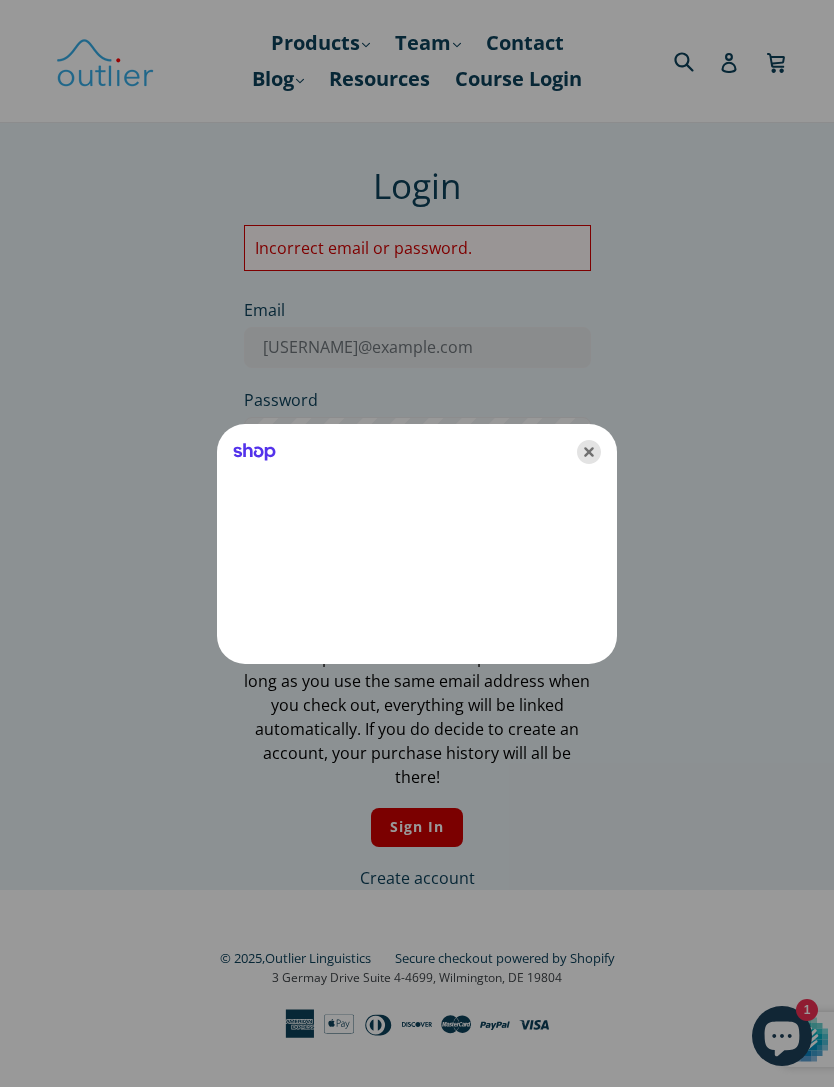 click 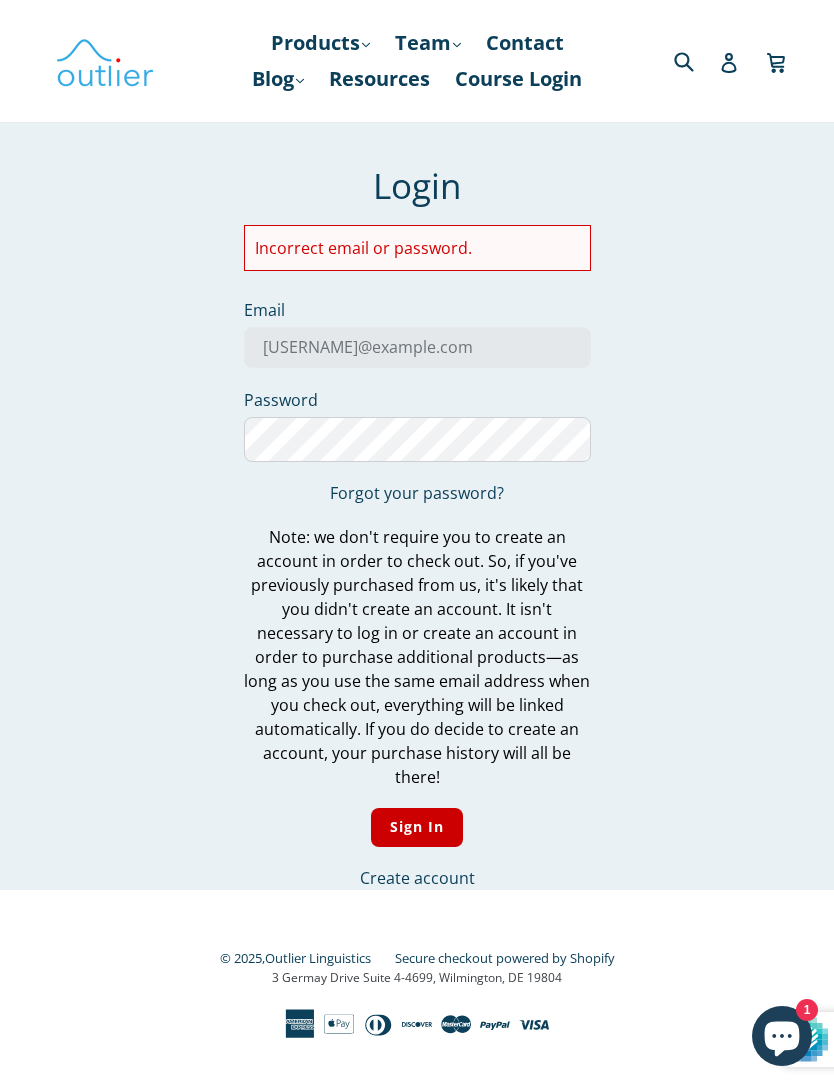 click on "Sign In" at bounding box center (417, 827) 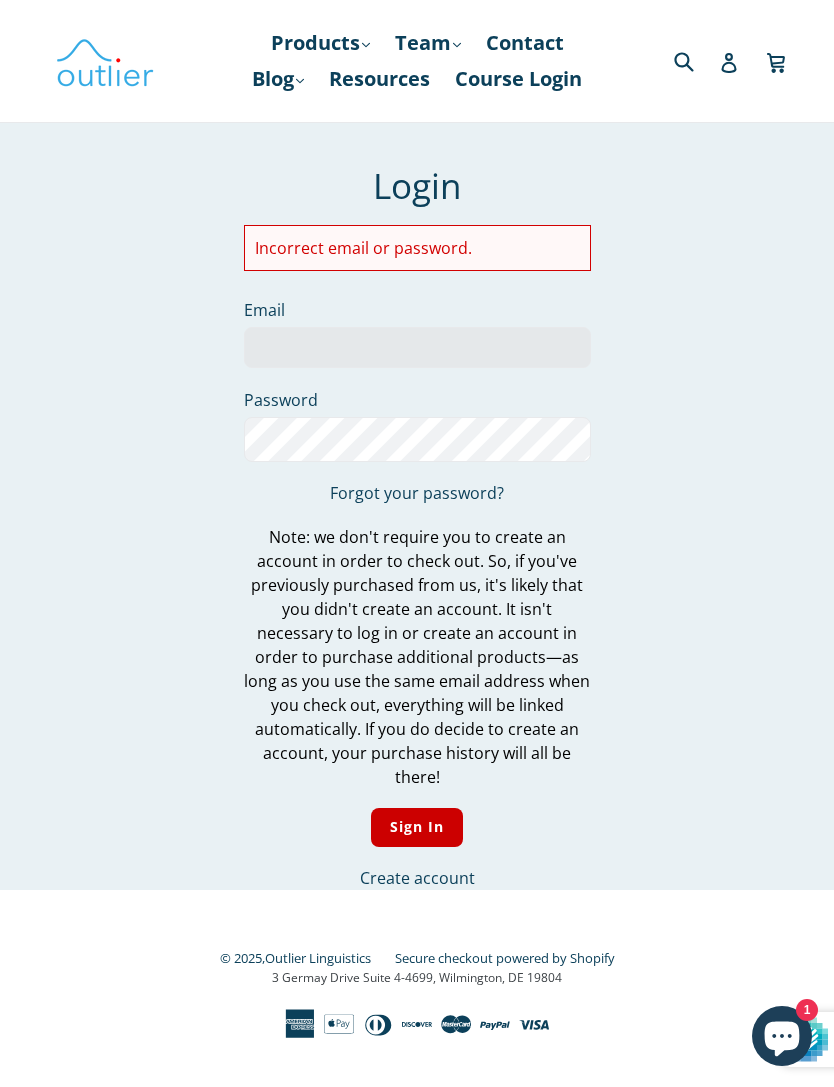 scroll, scrollTop: 0, scrollLeft: 0, axis: both 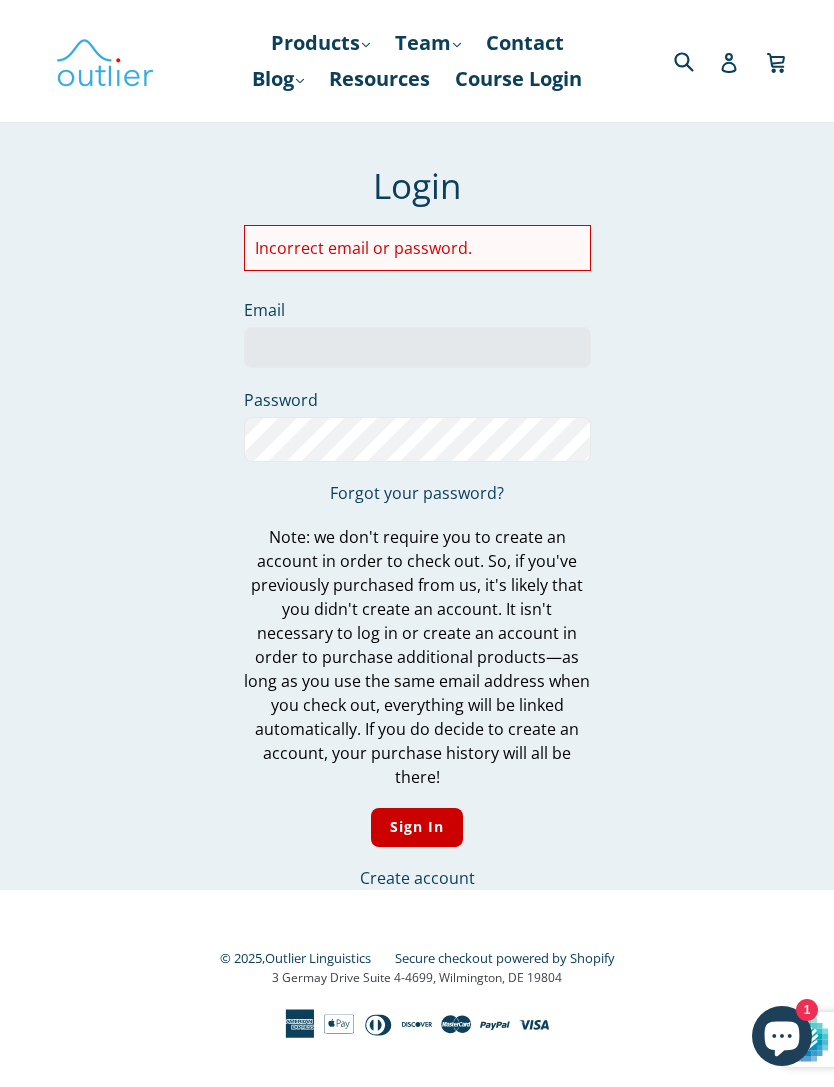 click on "Email" at bounding box center (417, 347) 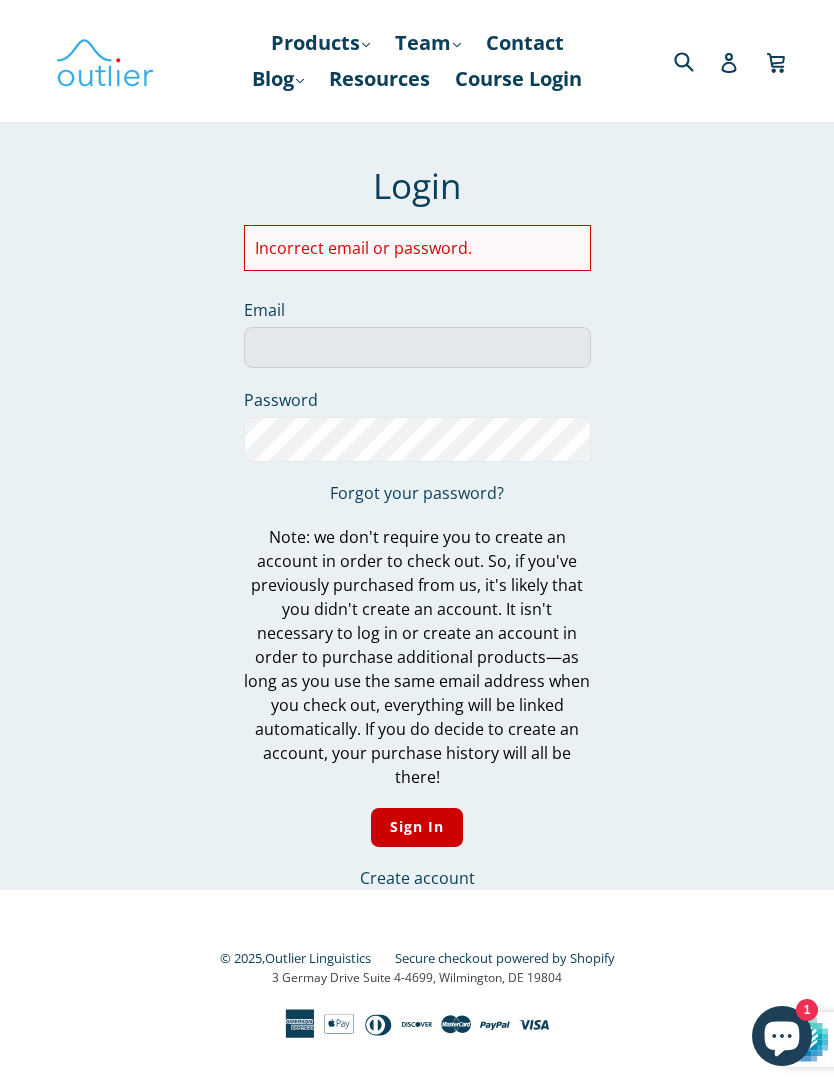 type on "[USERNAME]@example.com" 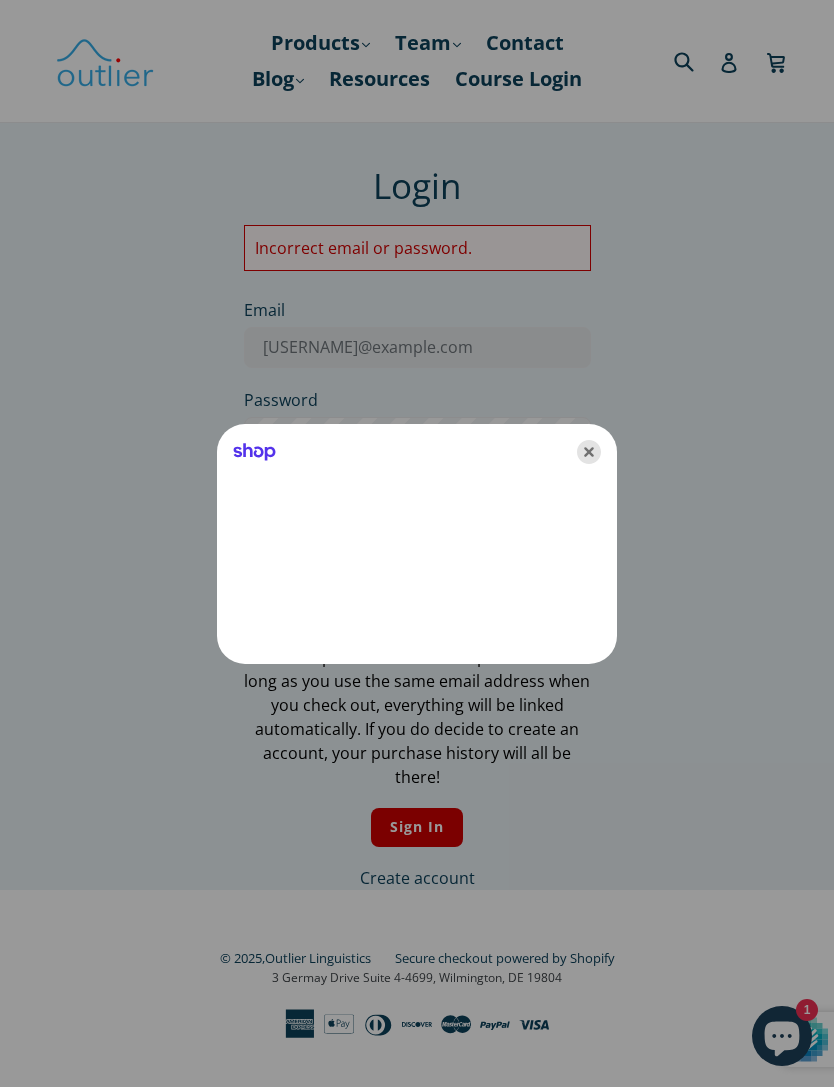 click 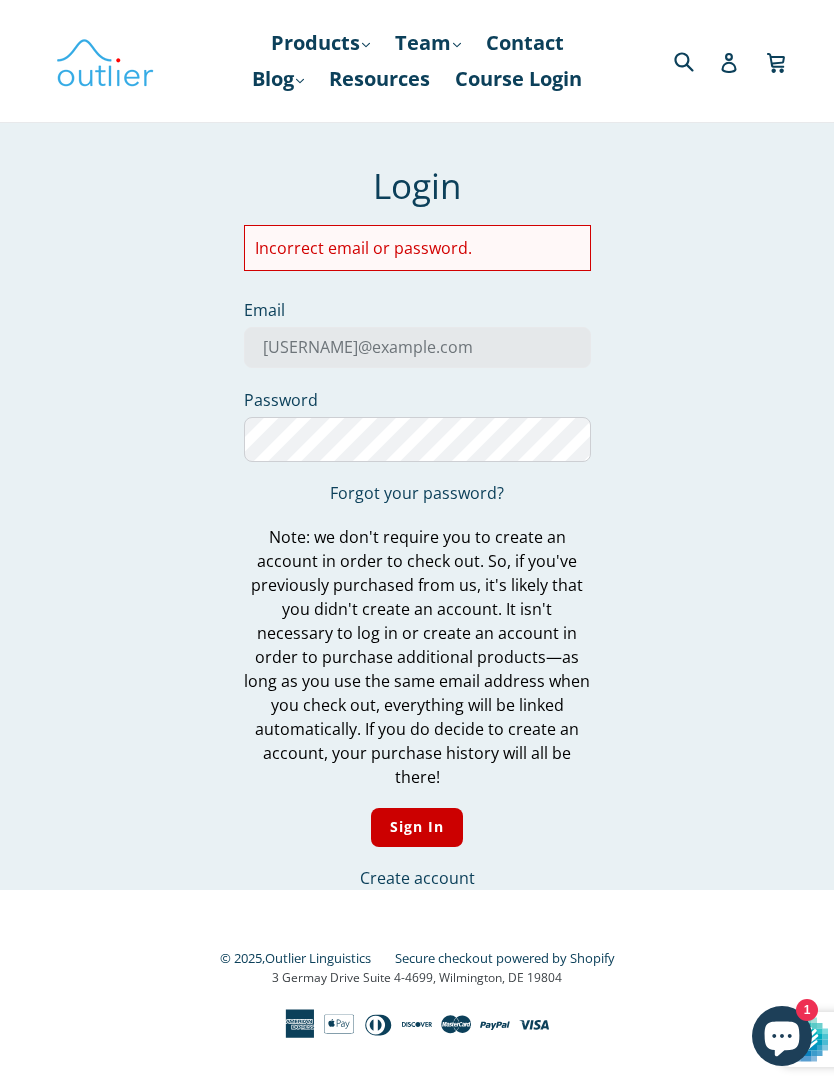 click on "Sign In" at bounding box center (417, 827) 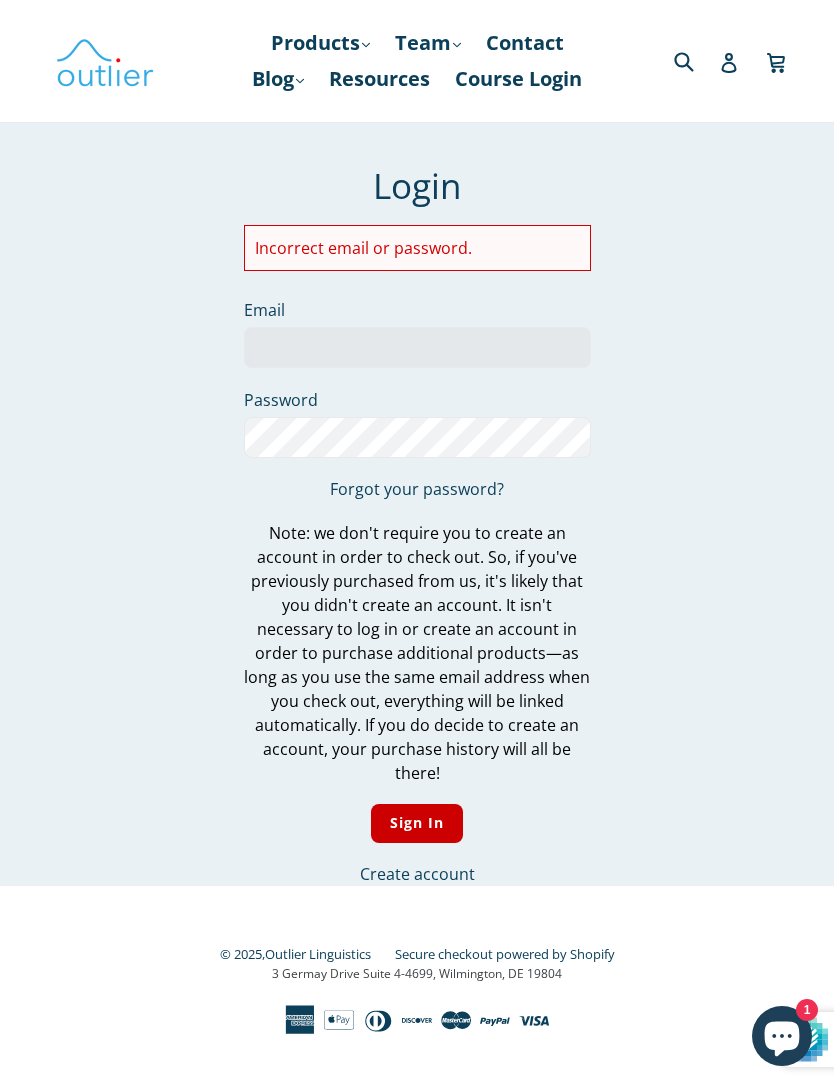 scroll, scrollTop: 0, scrollLeft: 0, axis: both 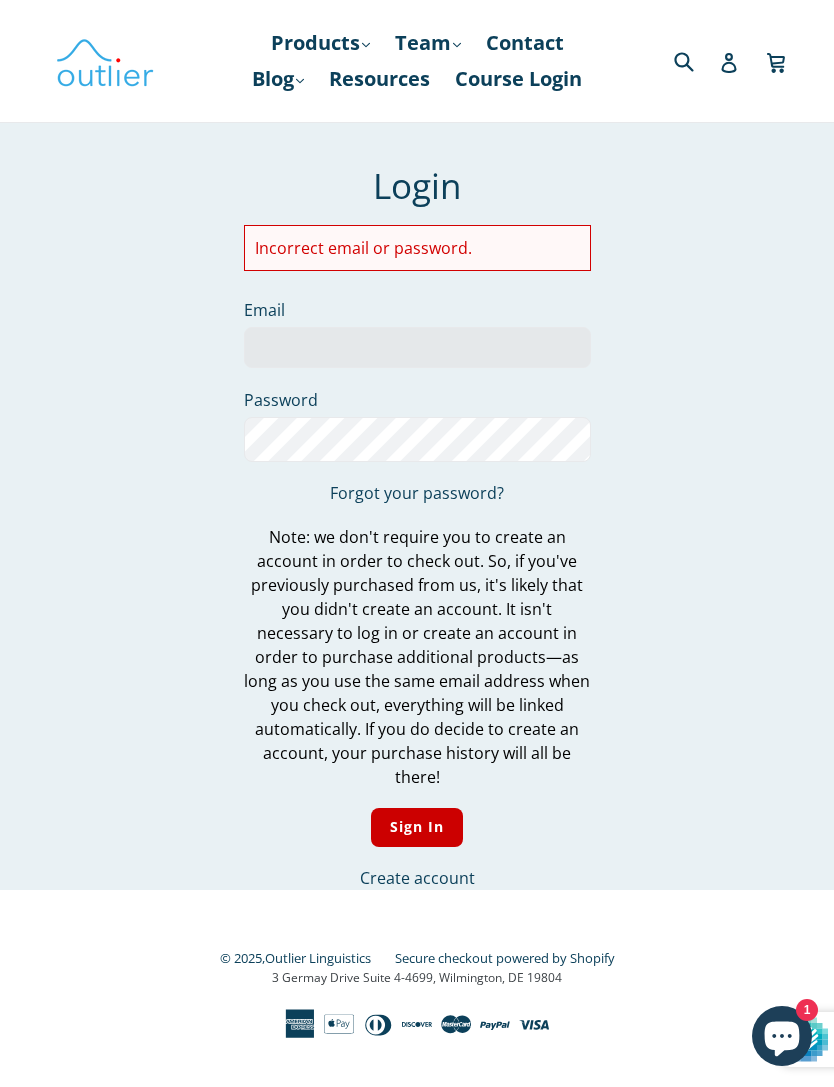 click on "Email" at bounding box center [417, 347] 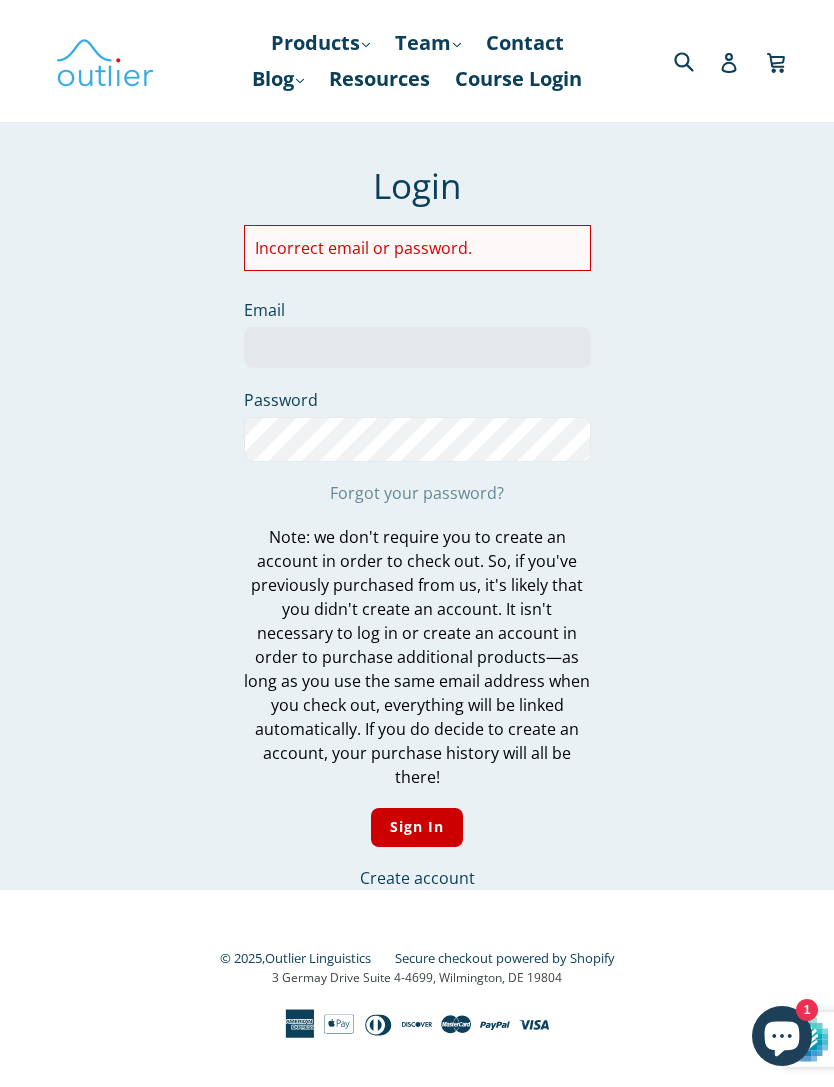 click on "Forgot your password?" at bounding box center (417, 493) 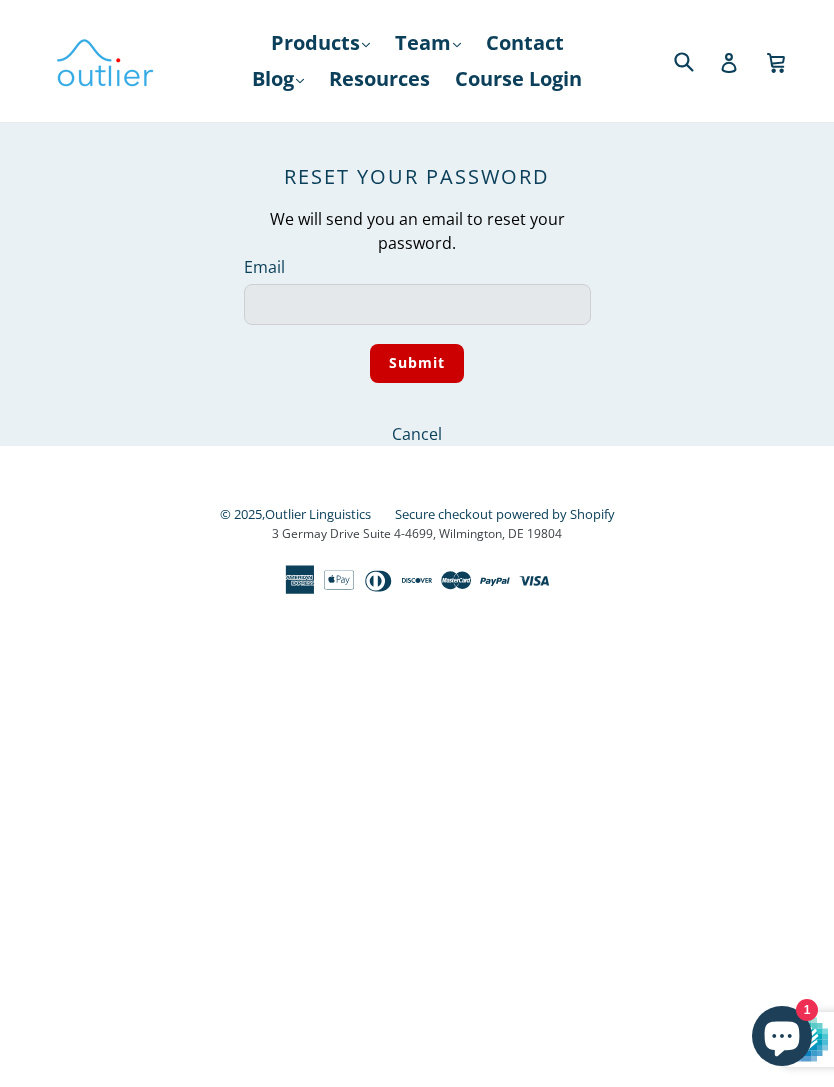 click on "Email" at bounding box center (417, 304) 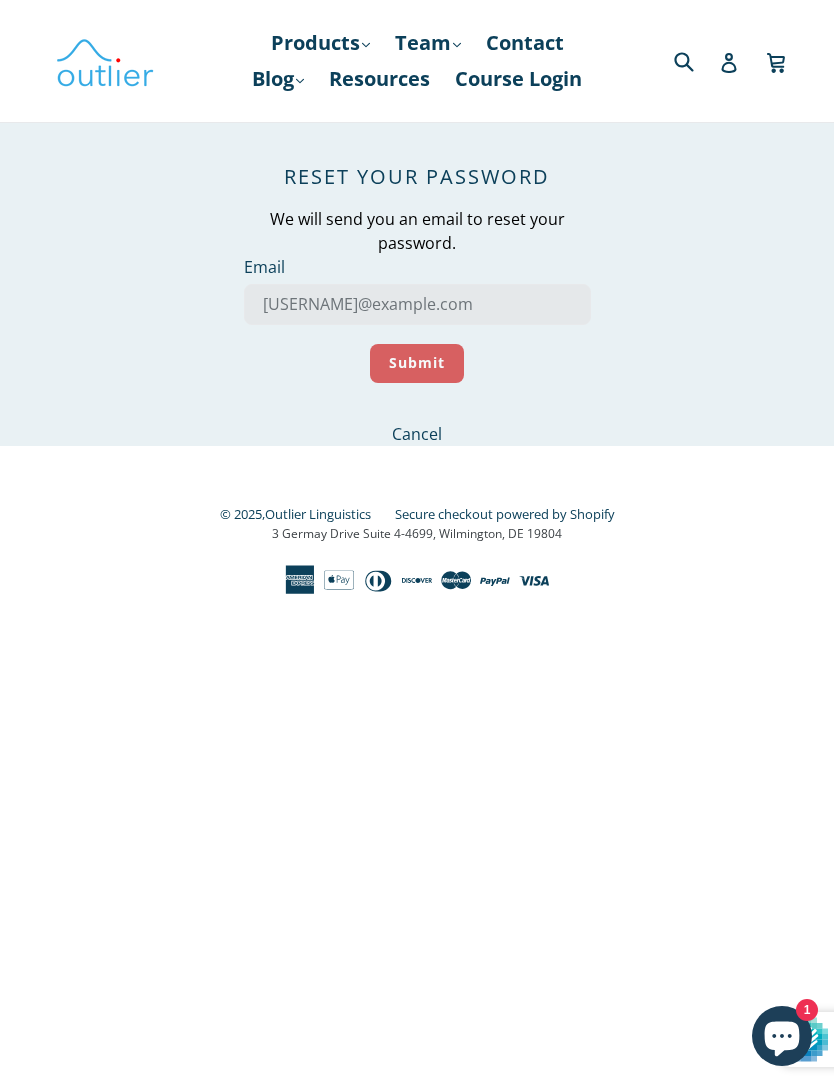 click on "Submit" at bounding box center (417, 363) 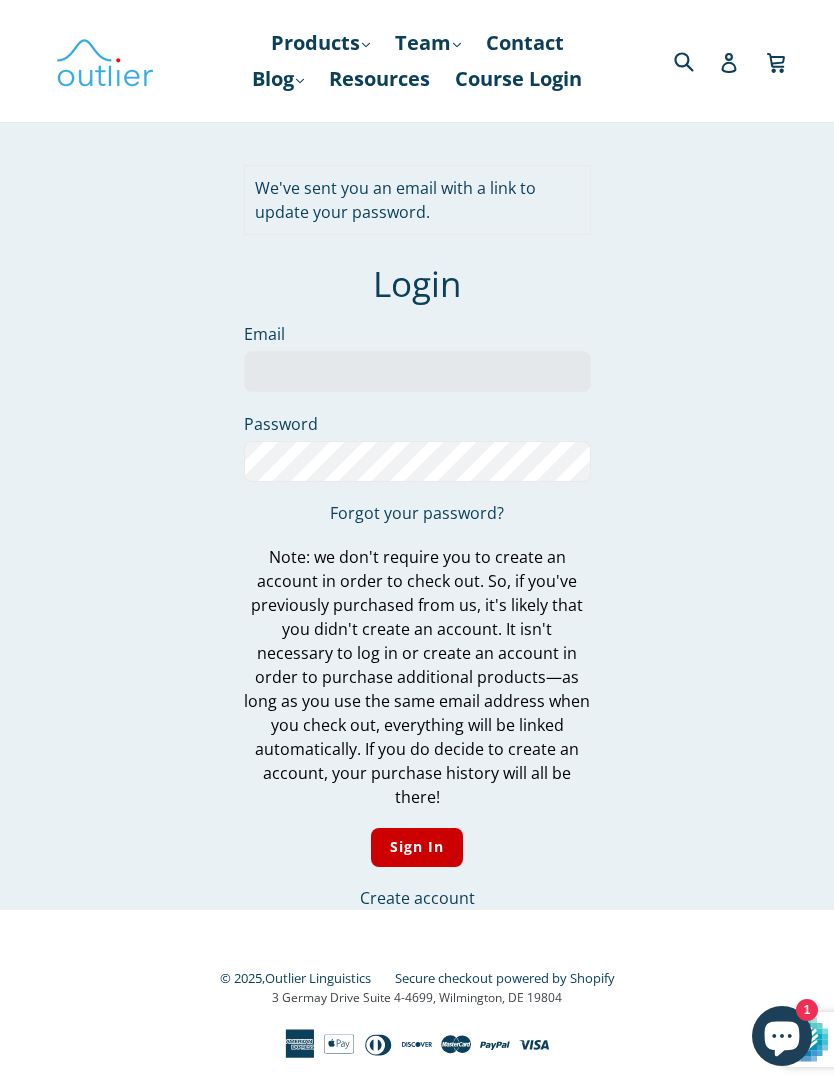 scroll, scrollTop: 0, scrollLeft: 0, axis: both 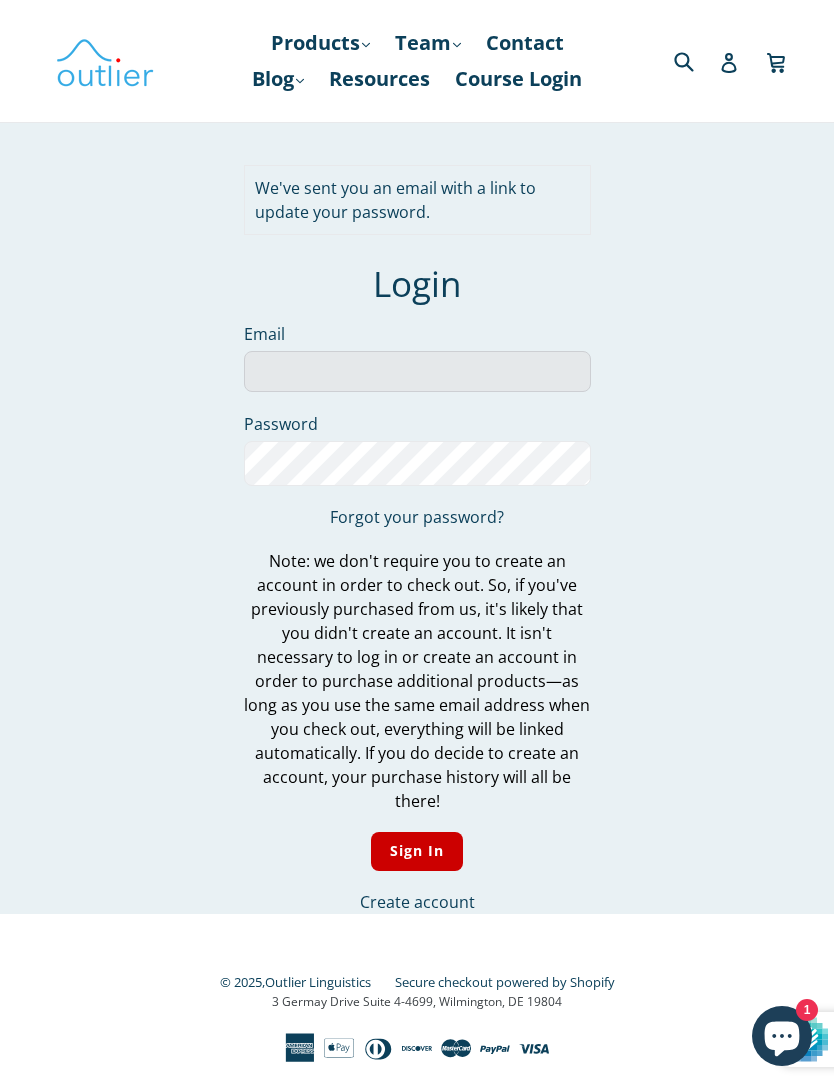 type on "[USERNAME]@example.com" 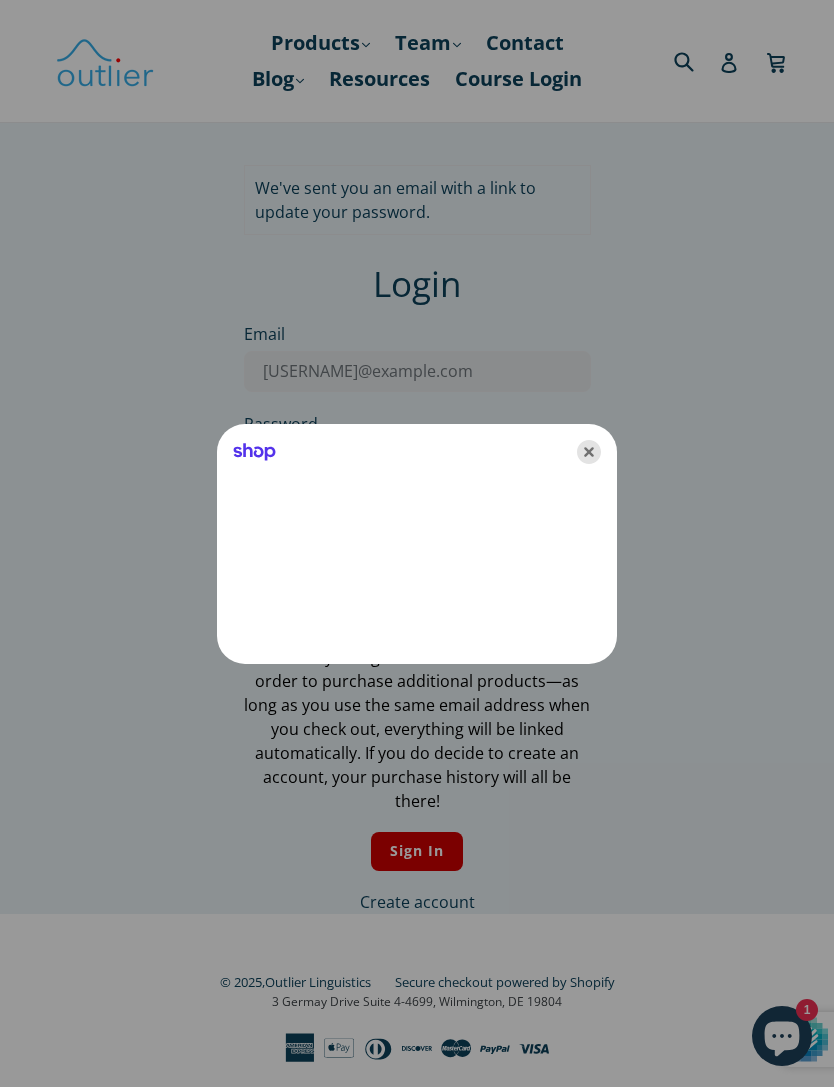 click 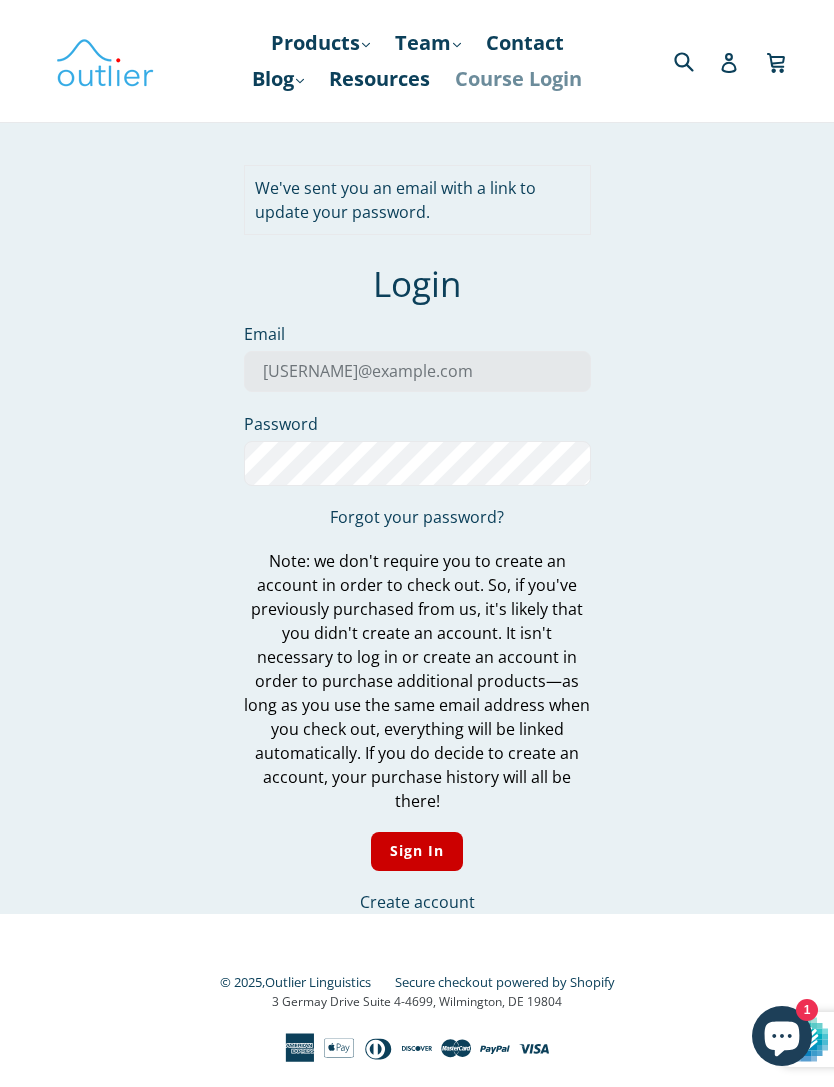 click on "Course Login" at bounding box center [518, 79] 